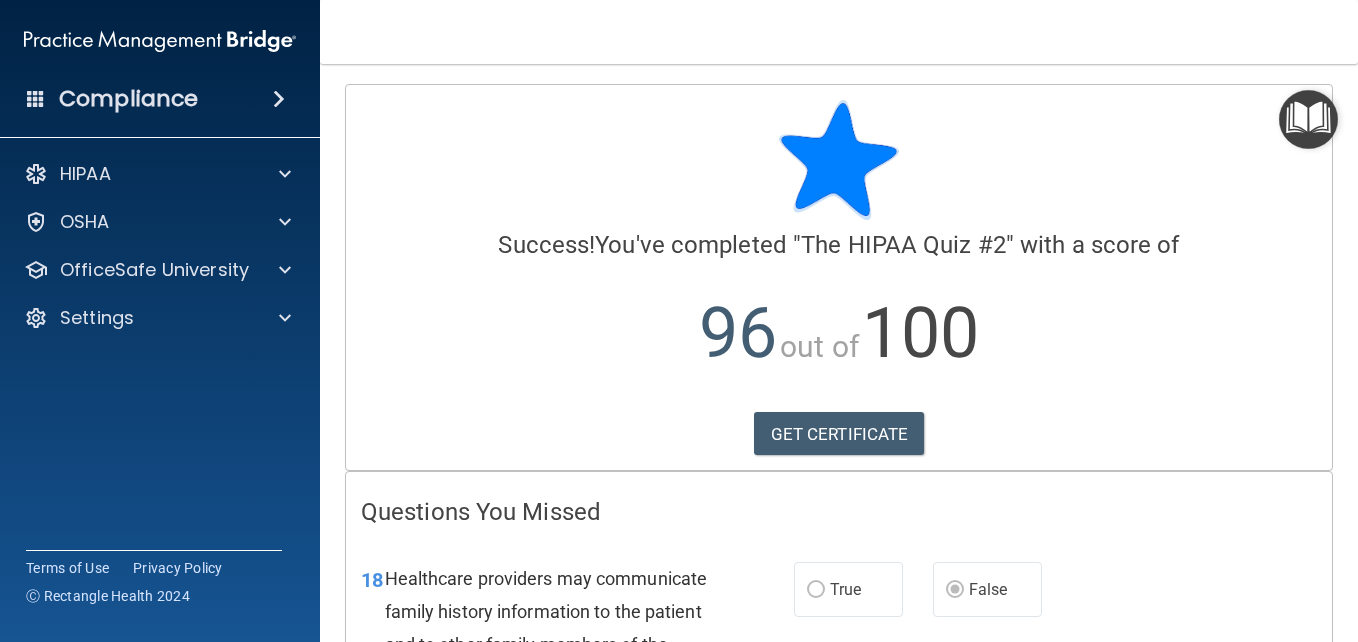 scroll, scrollTop: 0, scrollLeft: 0, axis: both 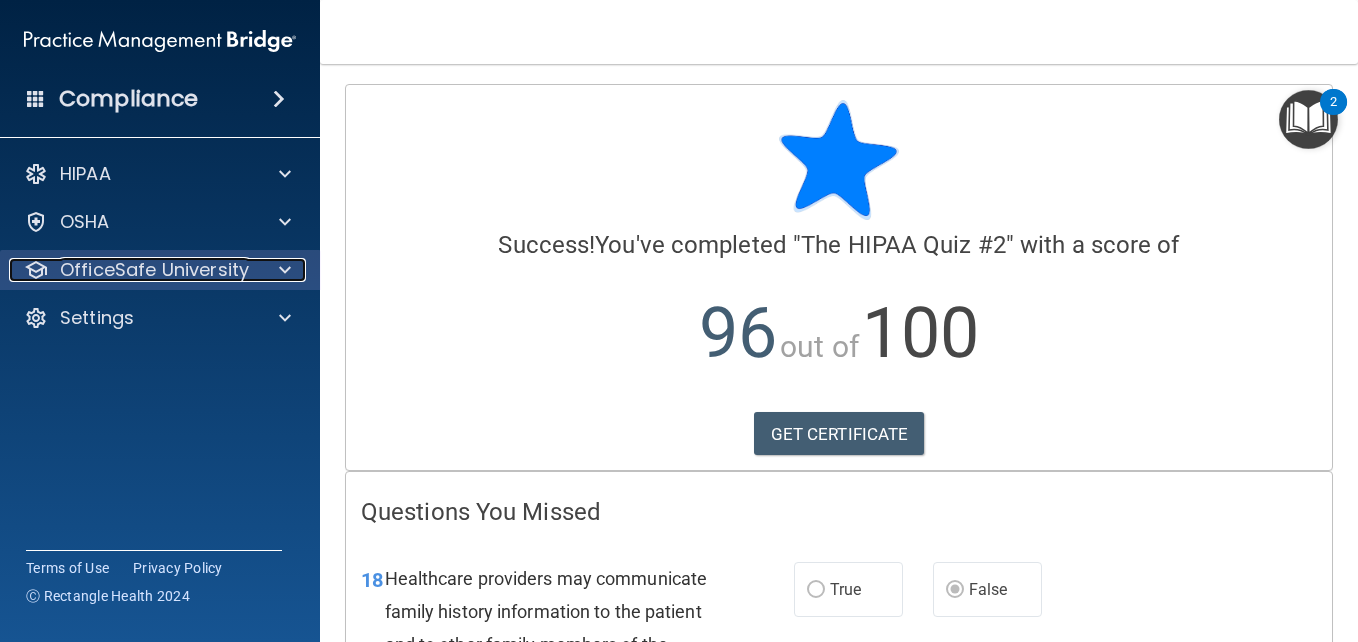 click on "OfficeSafe University" at bounding box center (154, 270) 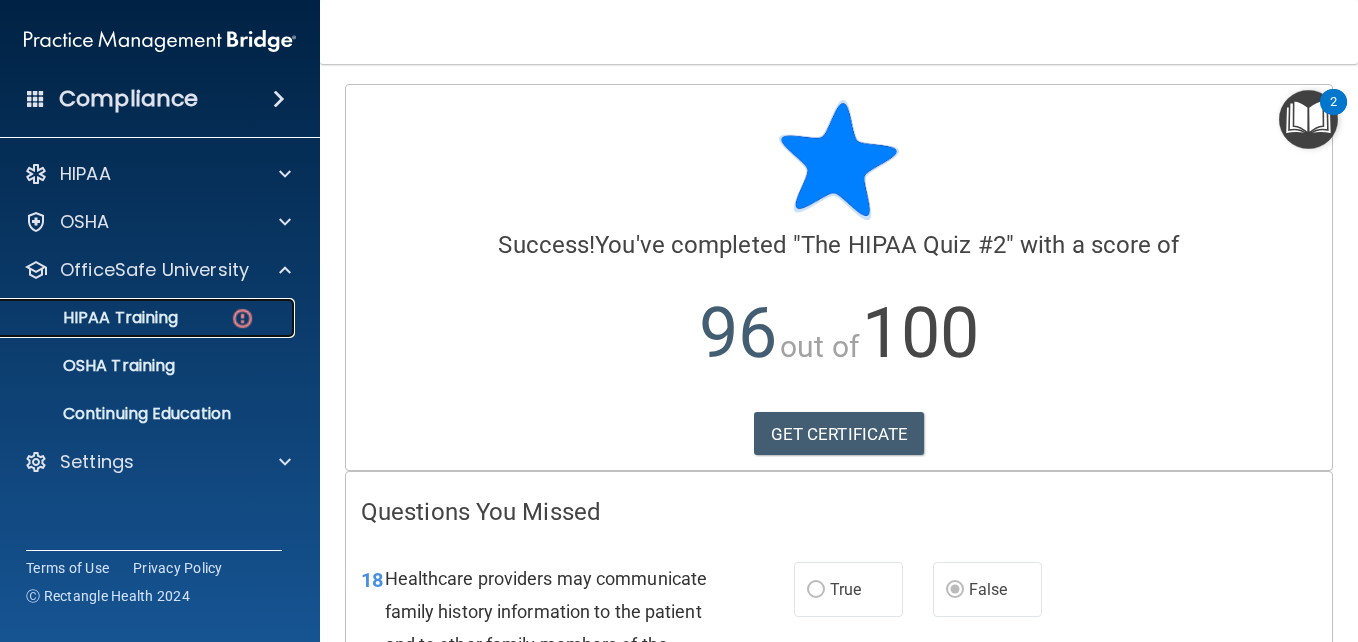 click on "HIPAA Training" at bounding box center [95, 318] 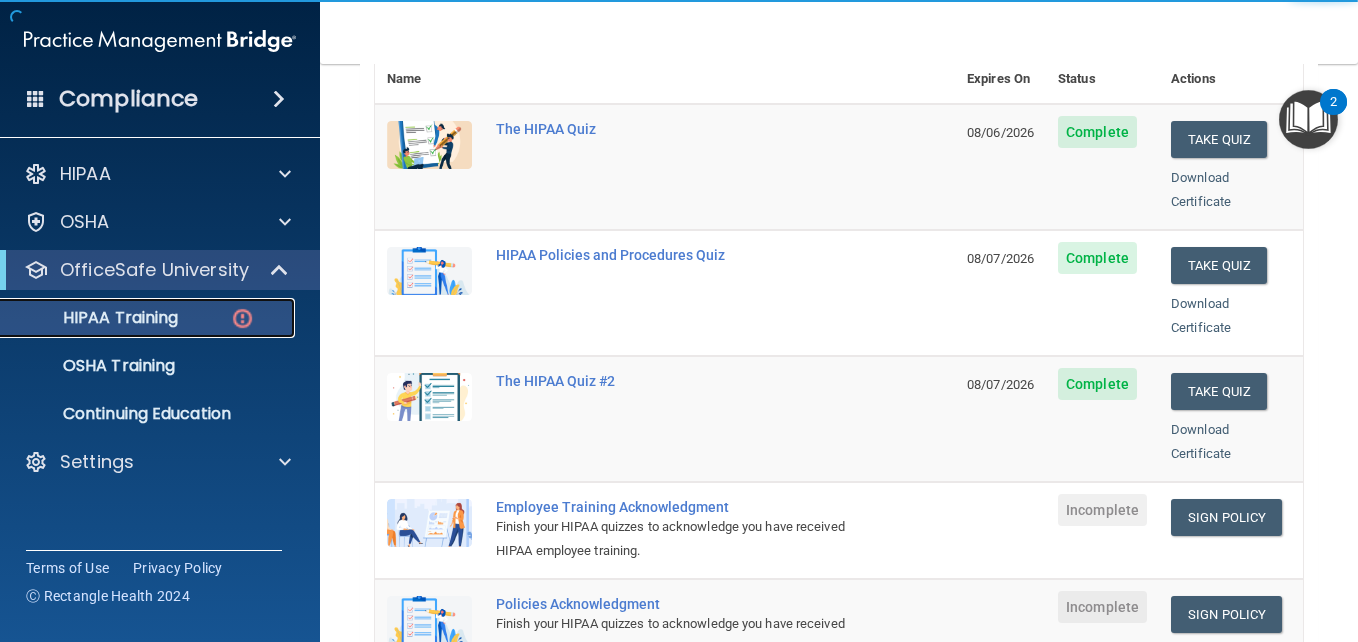 scroll, scrollTop: 300, scrollLeft: 0, axis: vertical 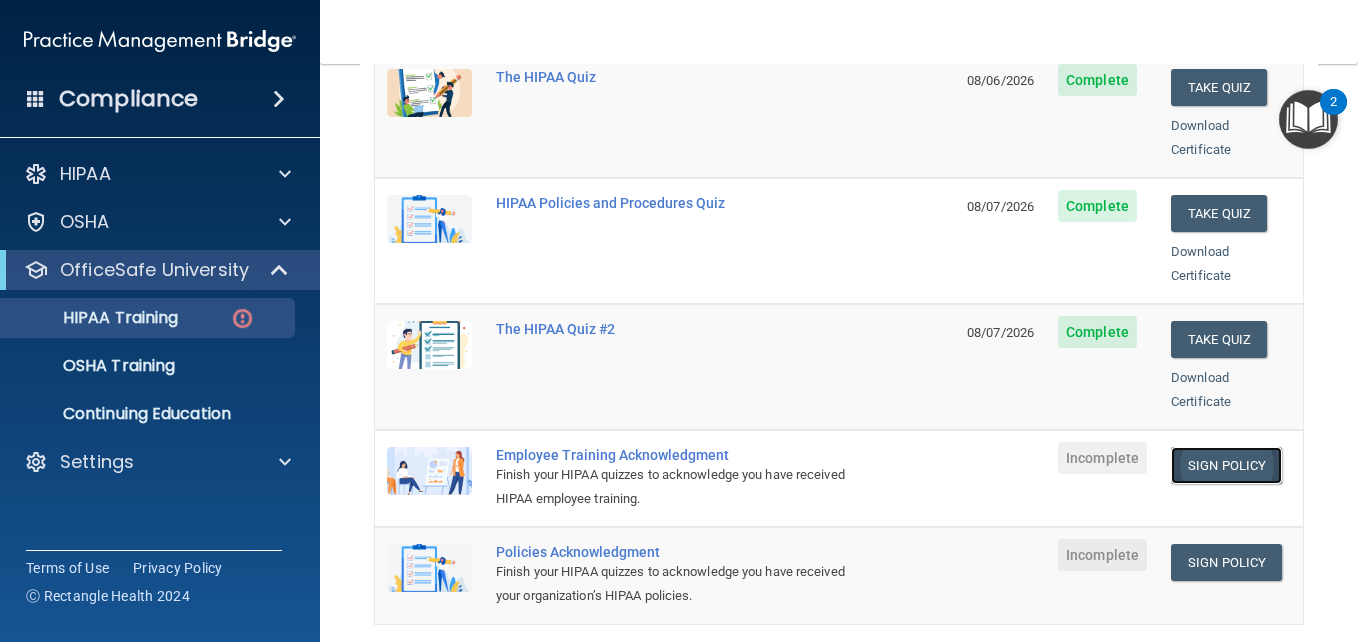 click on "Sign Policy" at bounding box center (1226, 465) 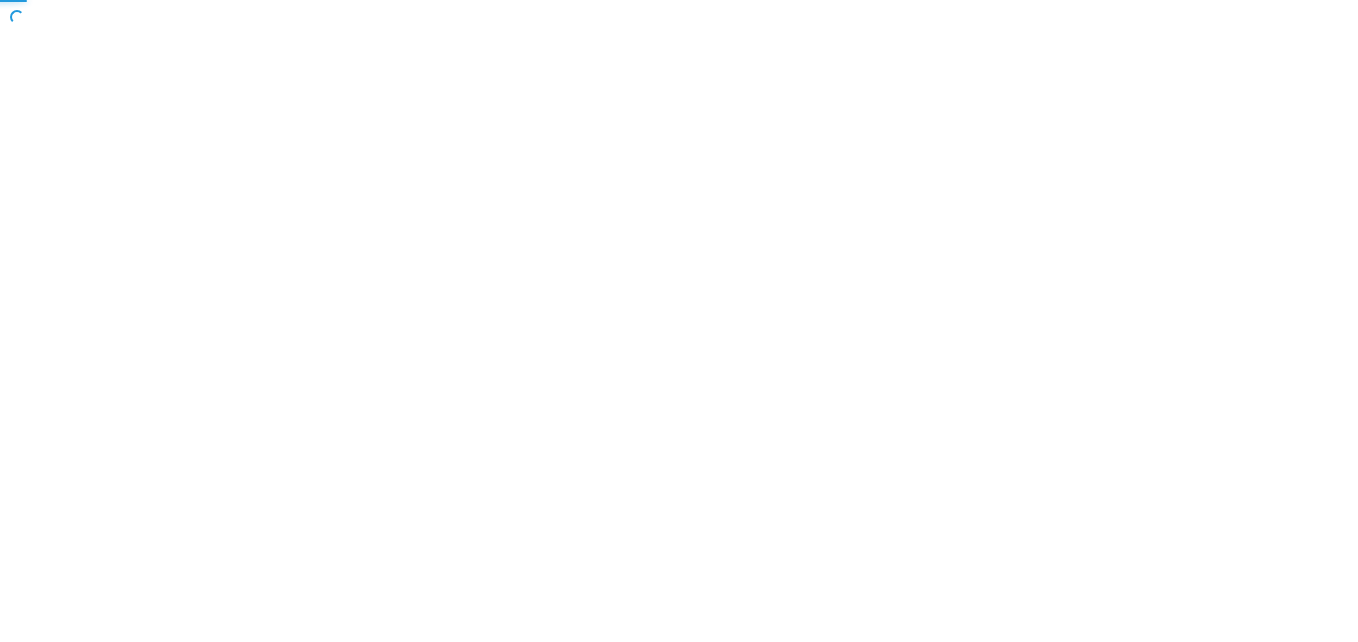 scroll, scrollTop: 0, scrollLeft: 0, axis: both 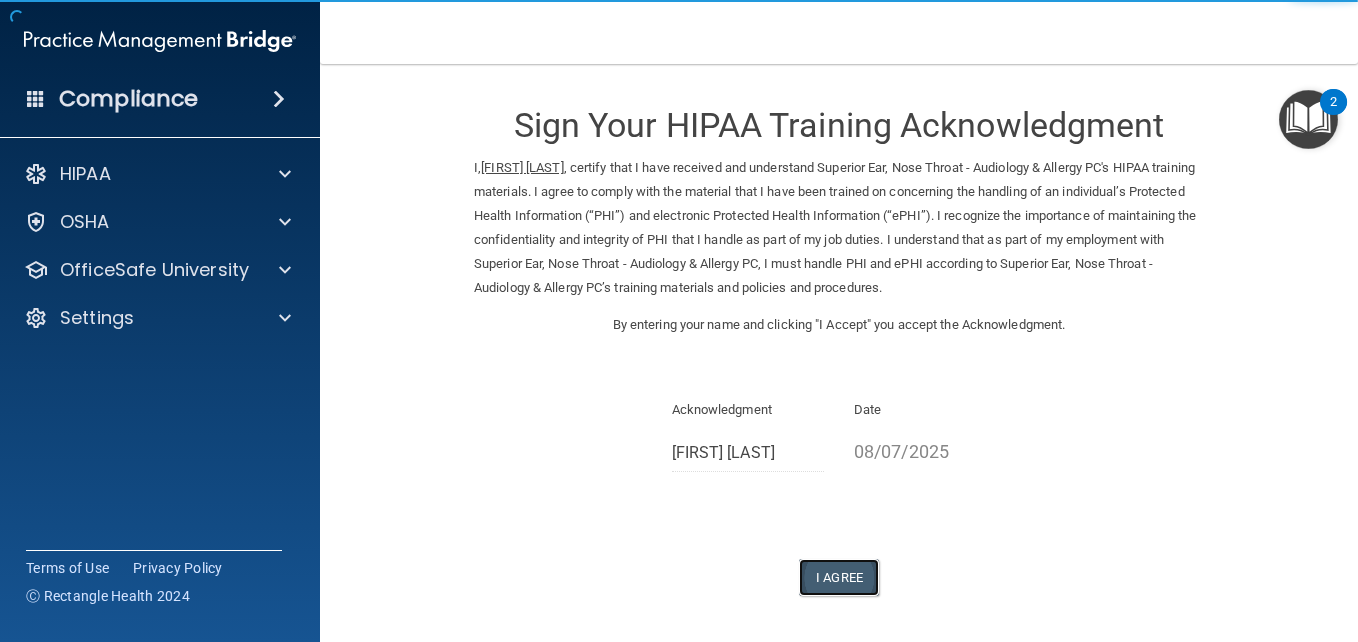 click on "I Agree" at bounding box center [839, 577] 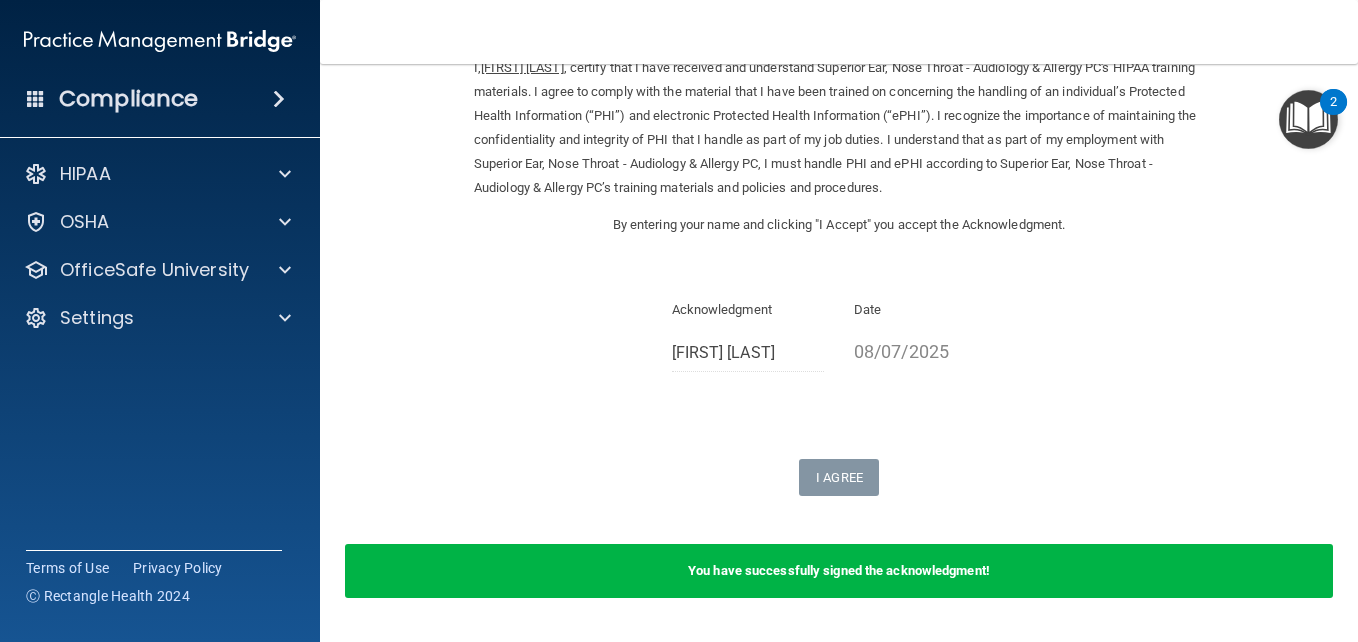 scroll, scrollTop: 160, scrollLeft: 0, axis: vertical 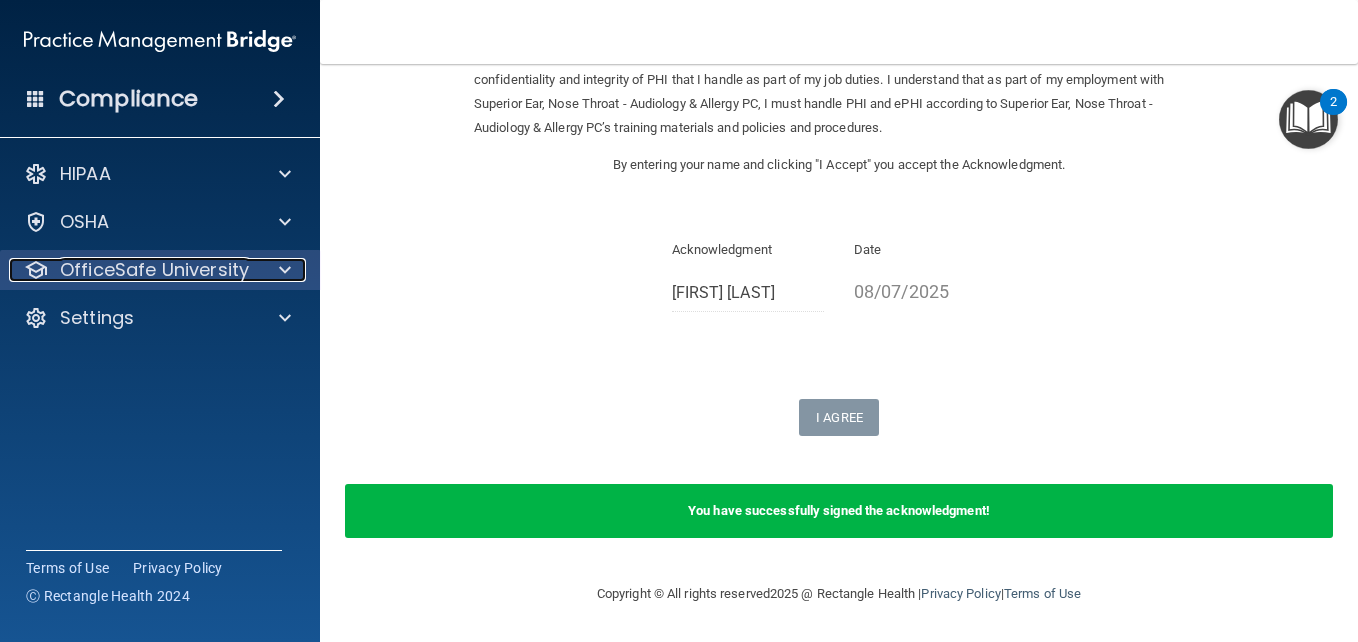 click on "OfficeSafe University" at bounding box center [154, 270] 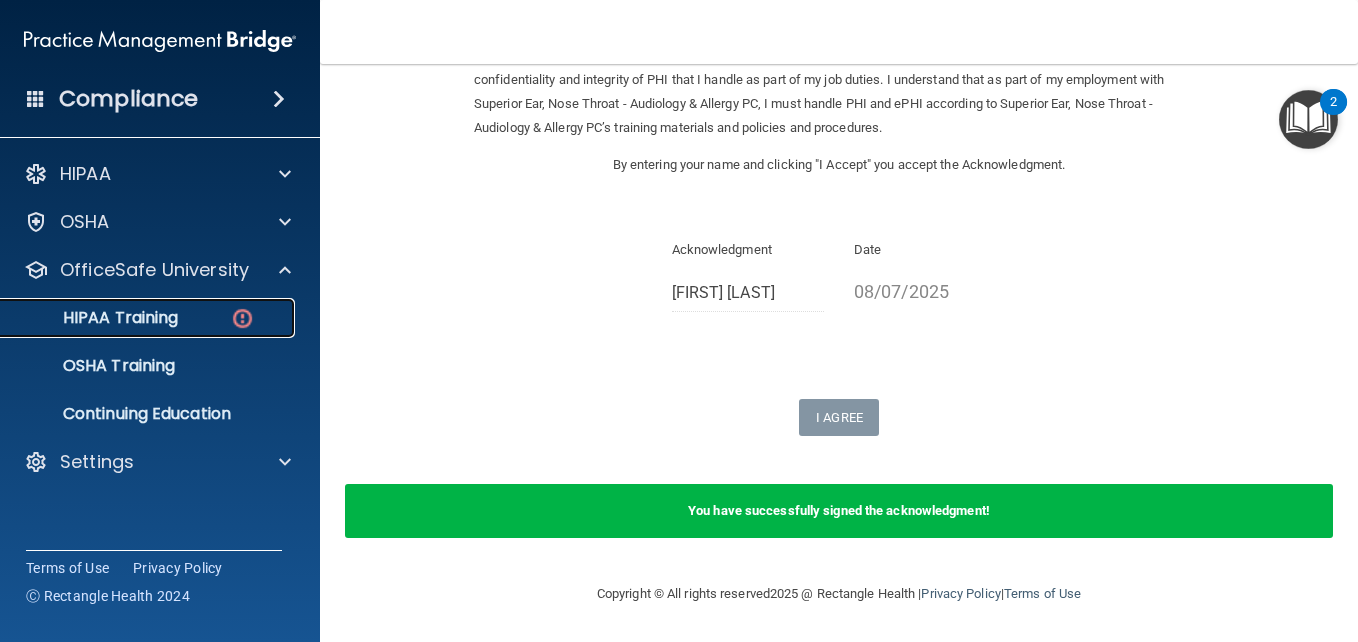 click on "HIPAA Training" at bounding box center (149, 318) 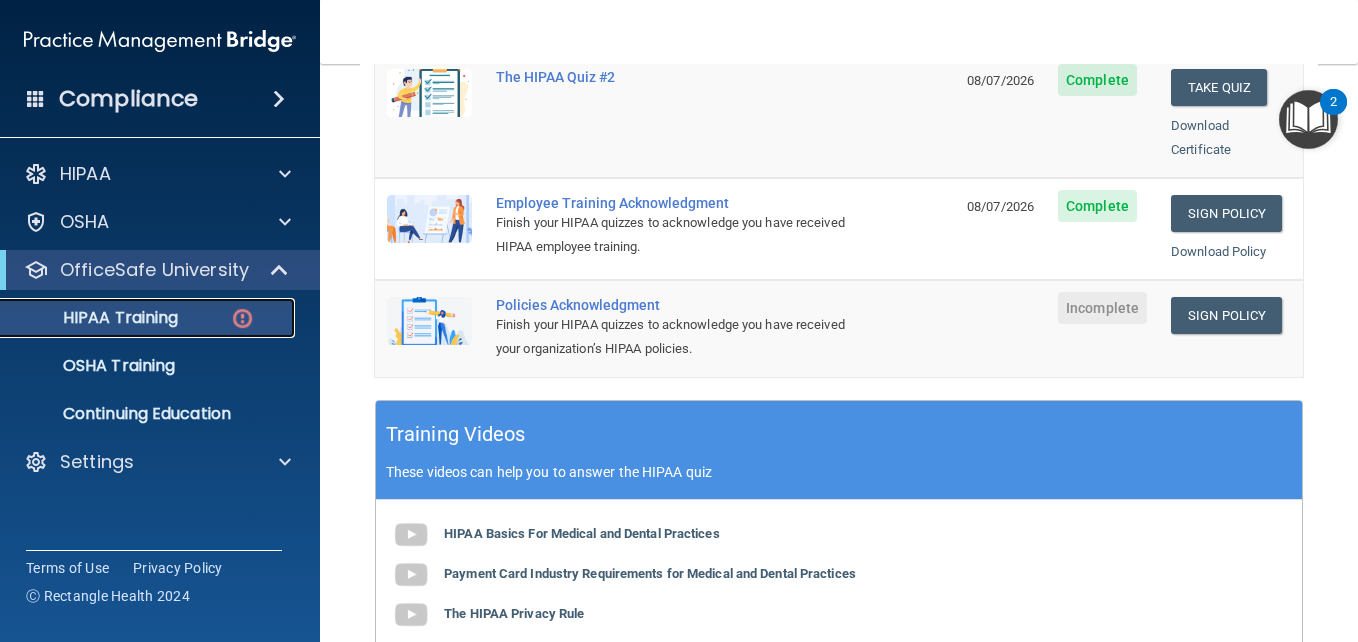 scroll, scrollTop: 532, scrollLeft: 0, axis: vertical 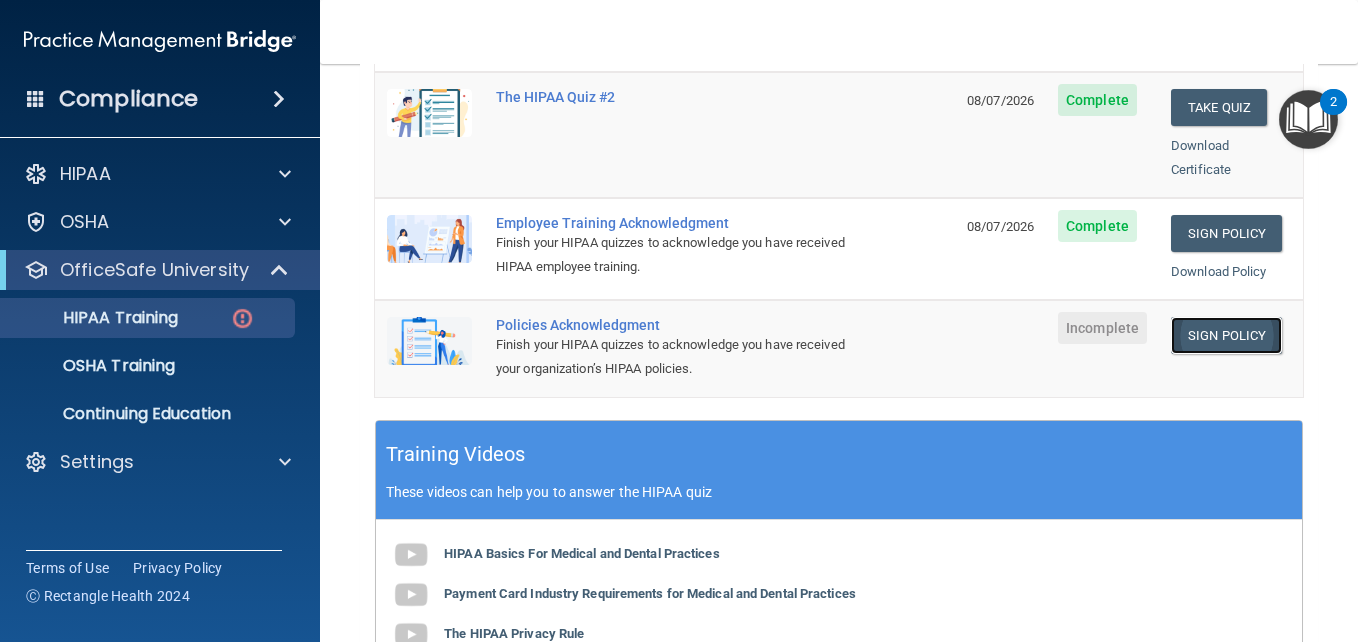 click on "Sign Policy" at bounding box center [1226, 335] 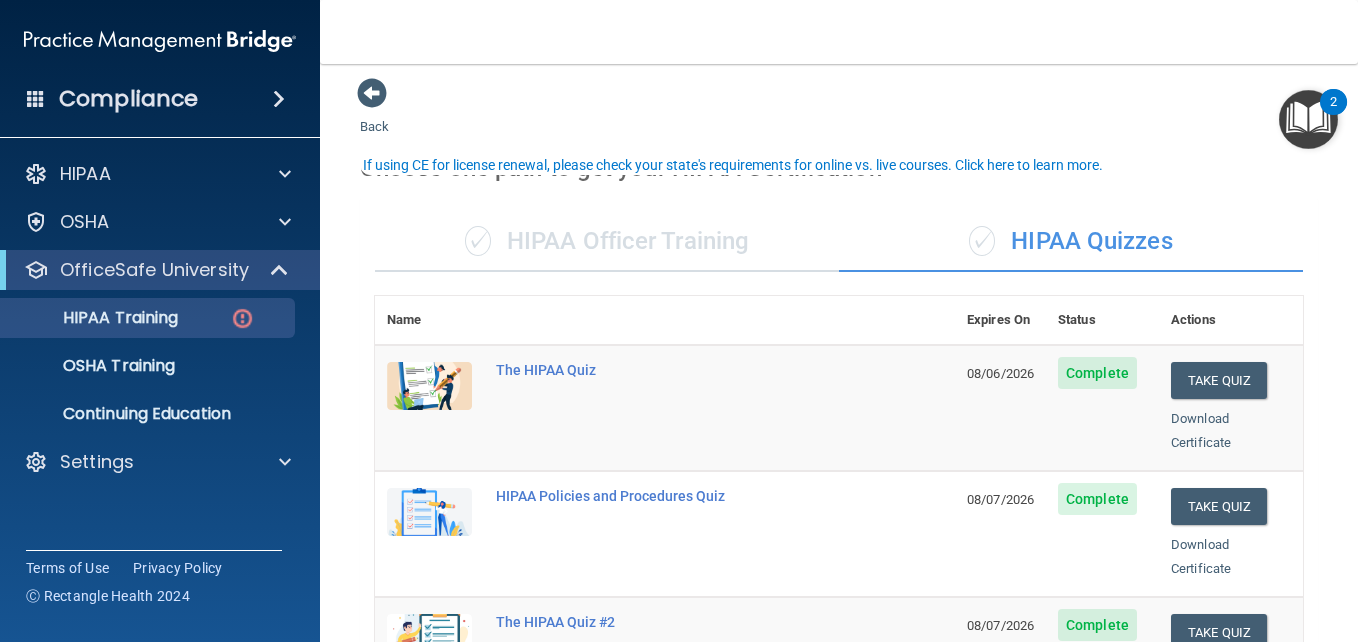 scroll, scrollTop: 0, scrollLeft: 0, axis: both 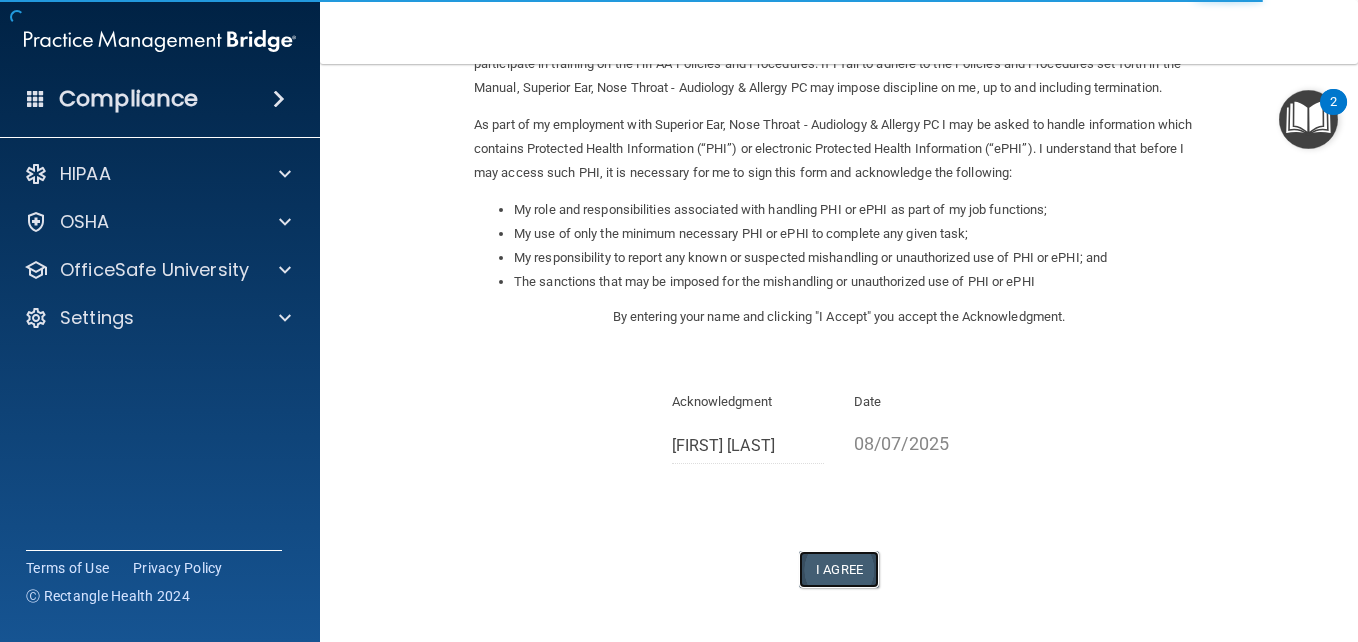 click on "I Agree" at bounding box center (839, 569) 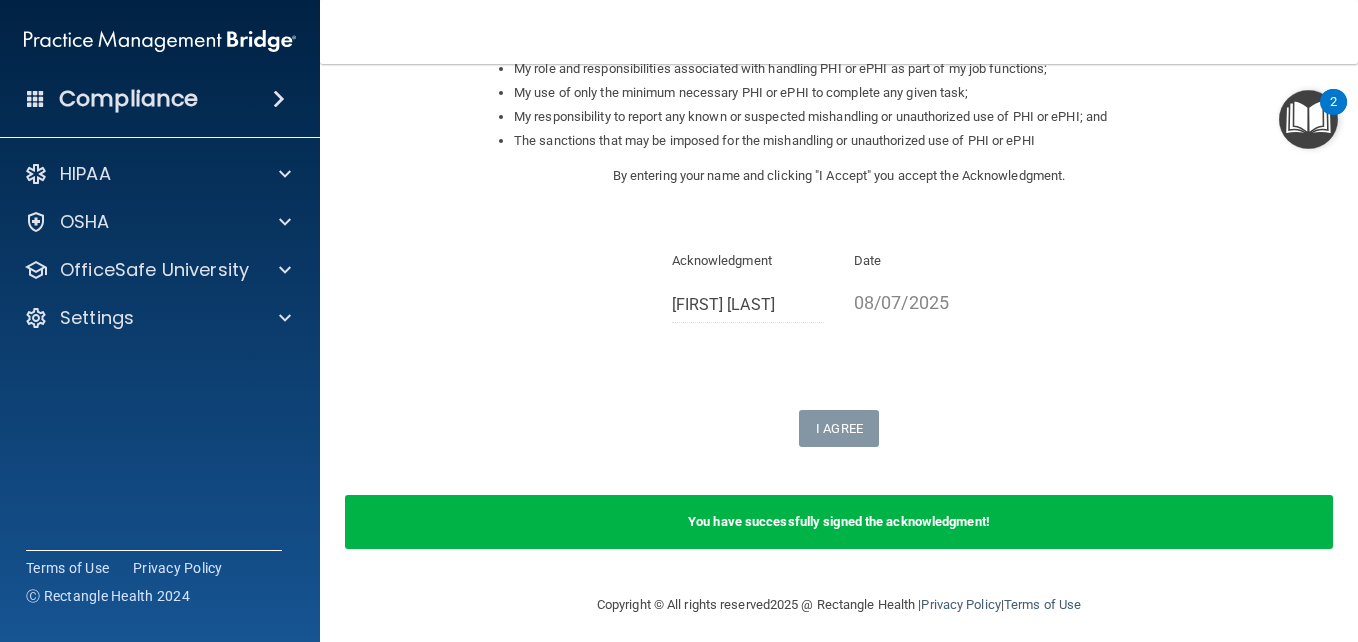 scroll, scrollTop: 352, scrollLeft: 0, axis: vertical 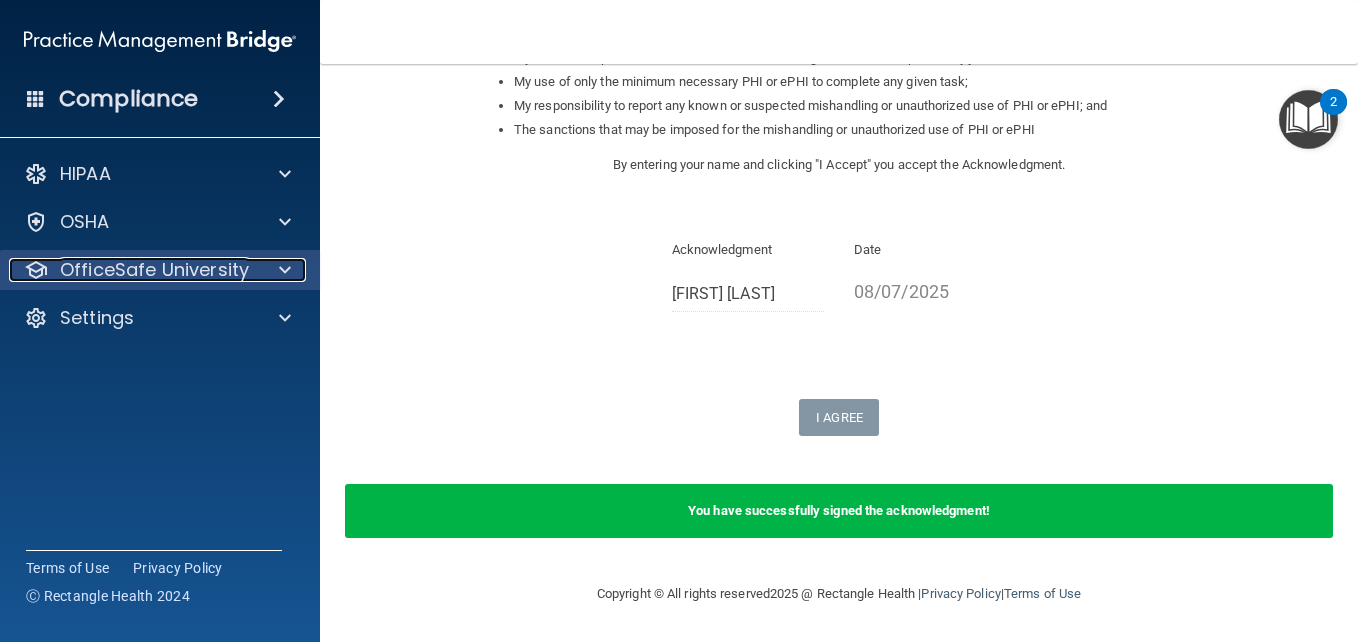 click on "OfficeSafe University" at bounding box center [154, 270] 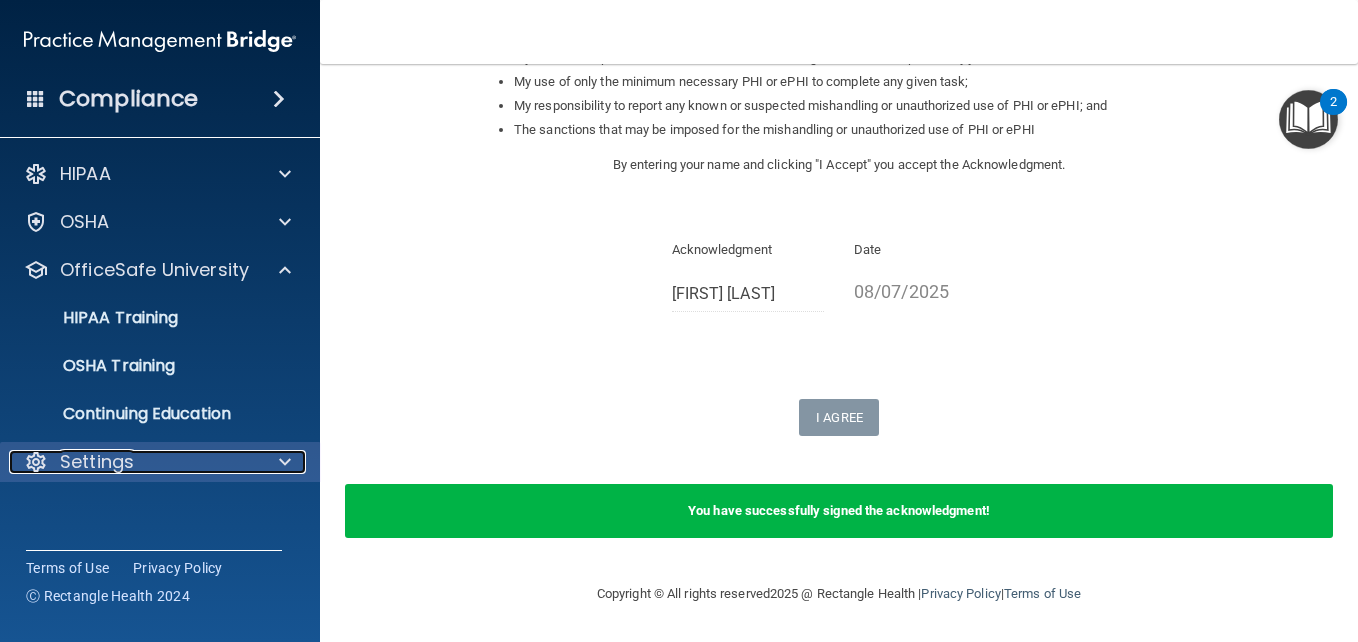 click on "Settings" at bounding box center [133, 462] 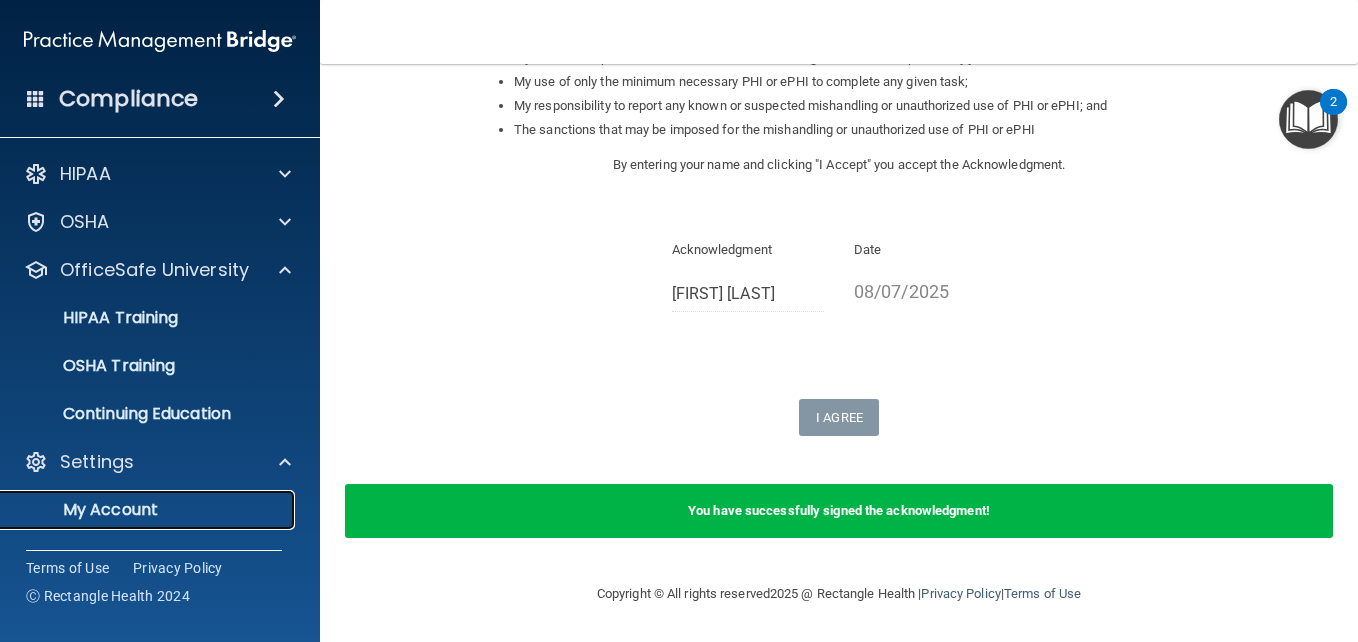 click on "My Account" at bounding box center [149, 510] 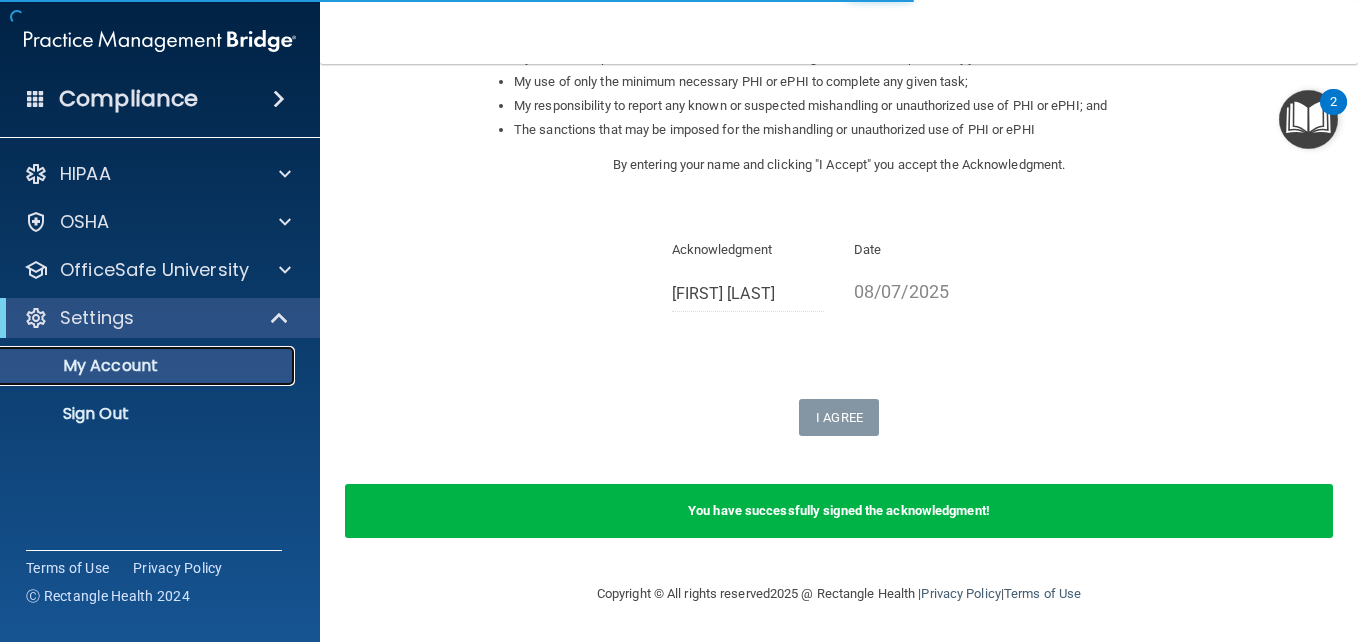 scroll, scrollTop: 0, scrollLeft: 0, axis: both 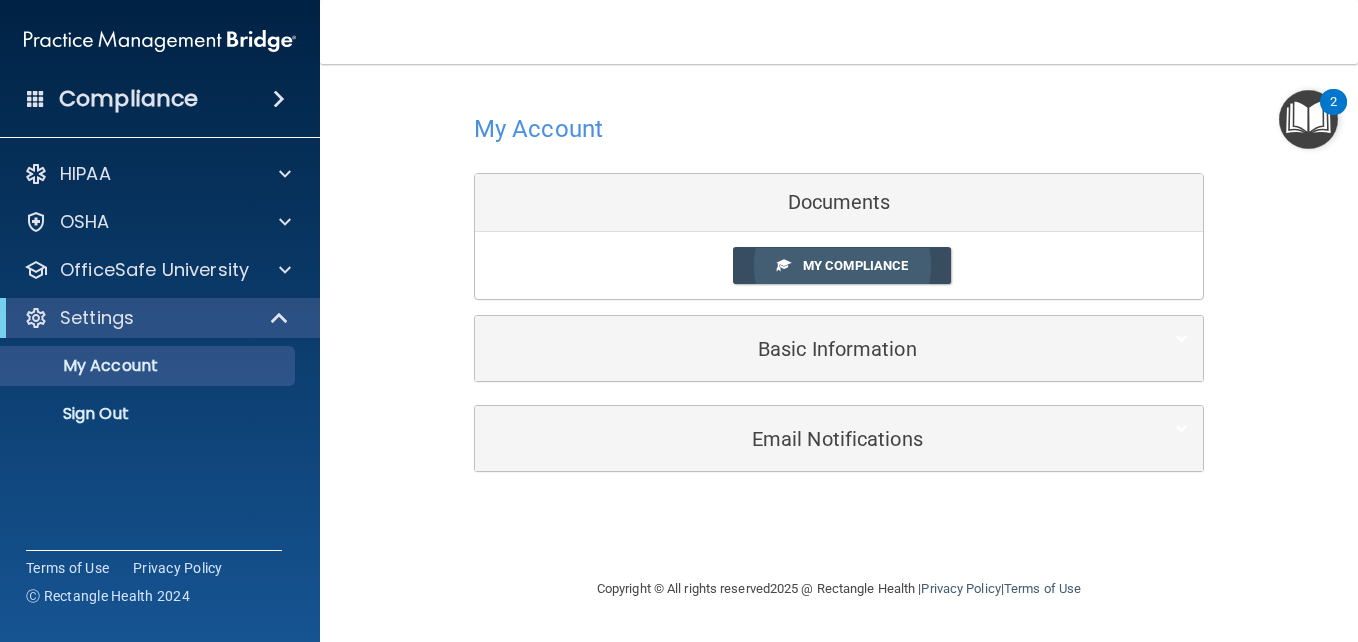 click on "My Compliance" at bounding box center (855, 265) 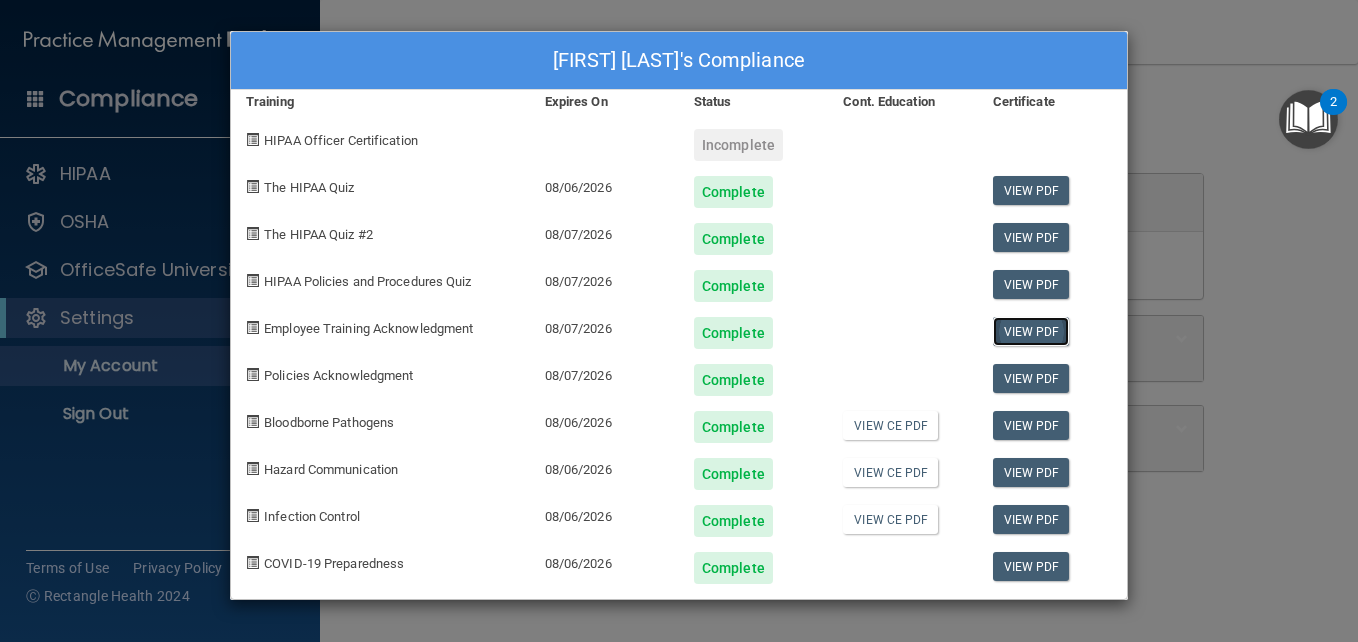 click on "View PDF" at bounding box center (1031, 331) 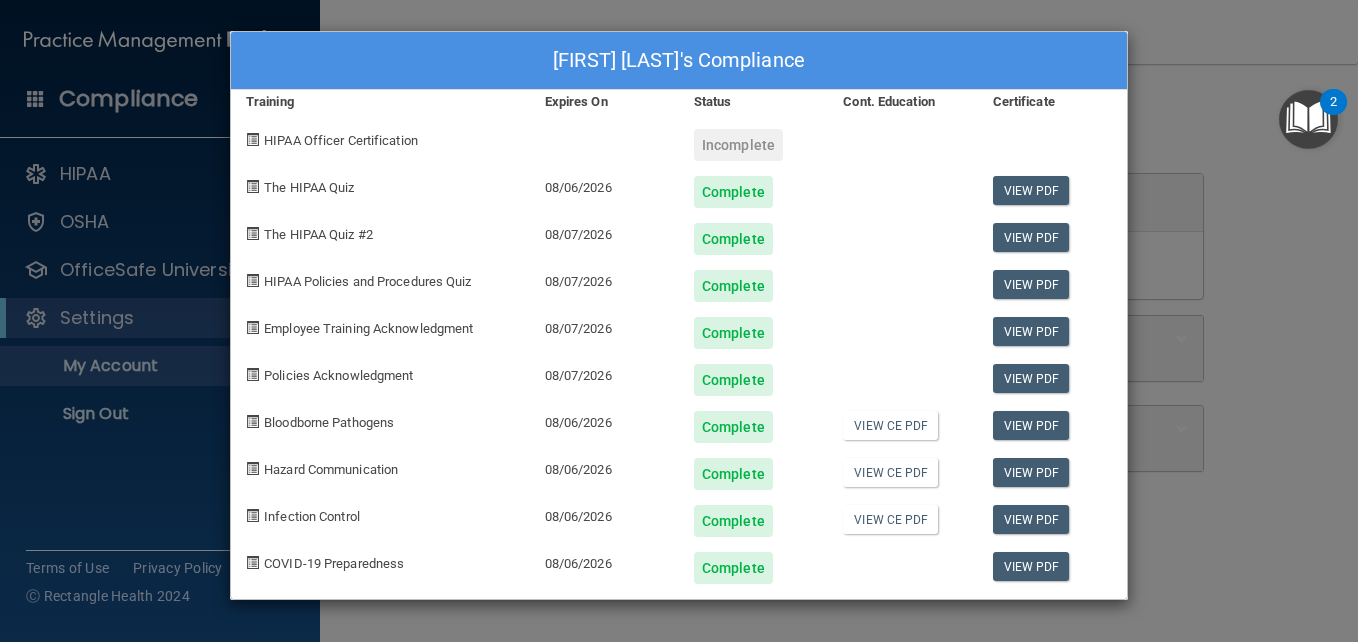 click on "[FIRST] [LAST]'s Compliance      Training   Expires On   Status   Cont. Education   Certificate         HIPAA Officer Certification             Incomplete                      The HIPAA Quiz      08/06/2026       Complete              View PDF         The HIPAA Quiz #2      08/07/2026       Complete              View PDF         HIPAA Policies and Procedures Quiz      08/07/2026       Complete              View PDF         Employee Training Acknowledgment      08/07/2026       Complete              View PDF         Policies Acknowledgment      08/07/2026       Complete              View PDF         Bloodborne Pathogens      08/06/2026       Complete        View CE PDF       View PDF         Hazard Communication      08/06/2026       Complete        View CE PDF       View PDF         Infection Control      08/06/2026       Complete        View CE PDF       View PDF         COVID-19 Preparedness      08/06/2026       Complete              View PDF" at bounding box center [679, 321] 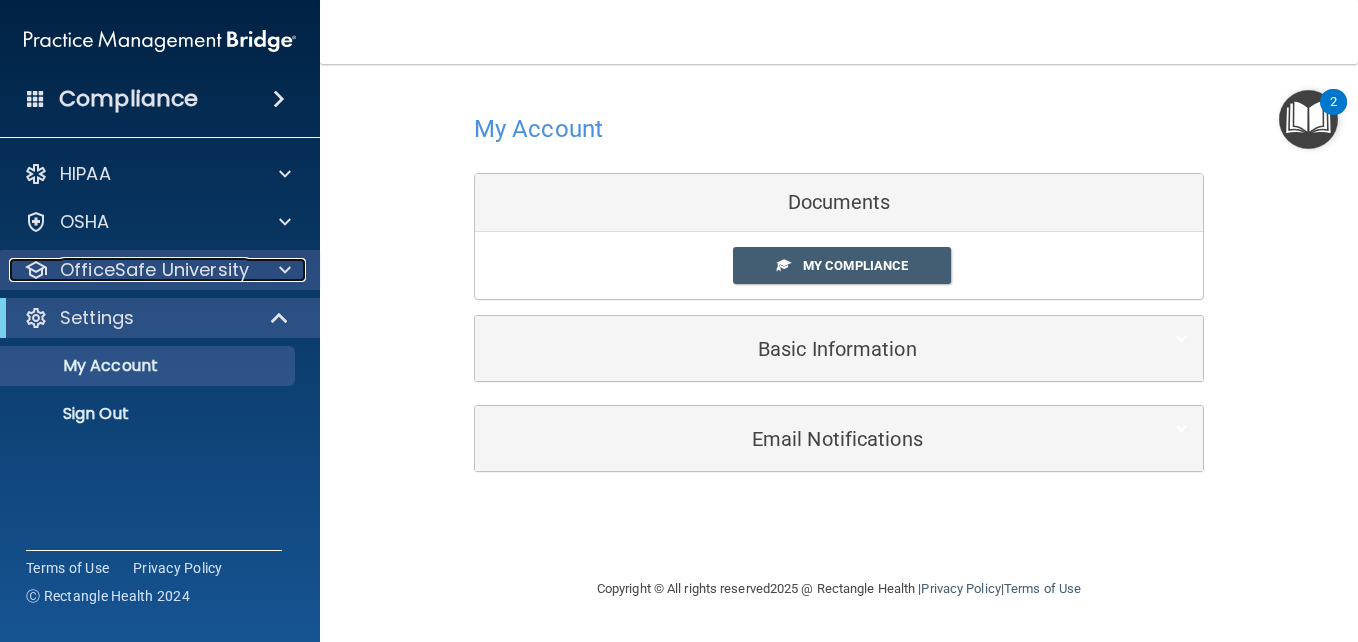 click on "OfficeSafe University" at bounding box center (154, 270) 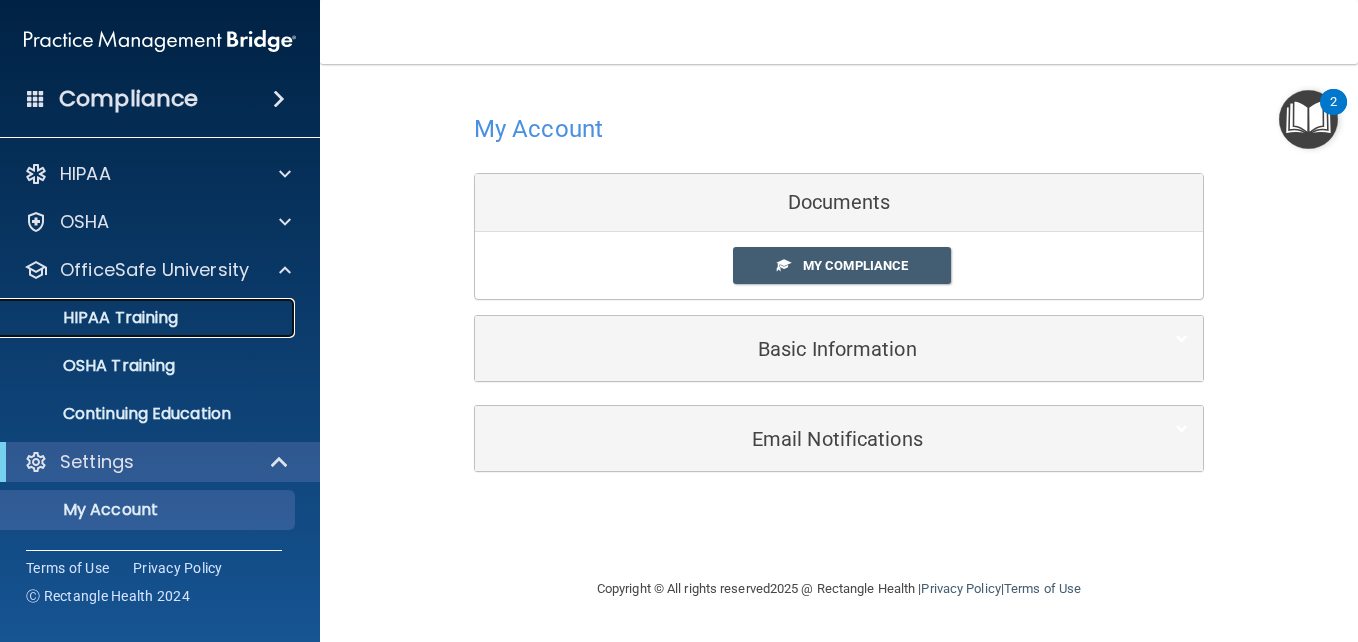 click on "HIPAA Training" at bounding box center [149, 318] 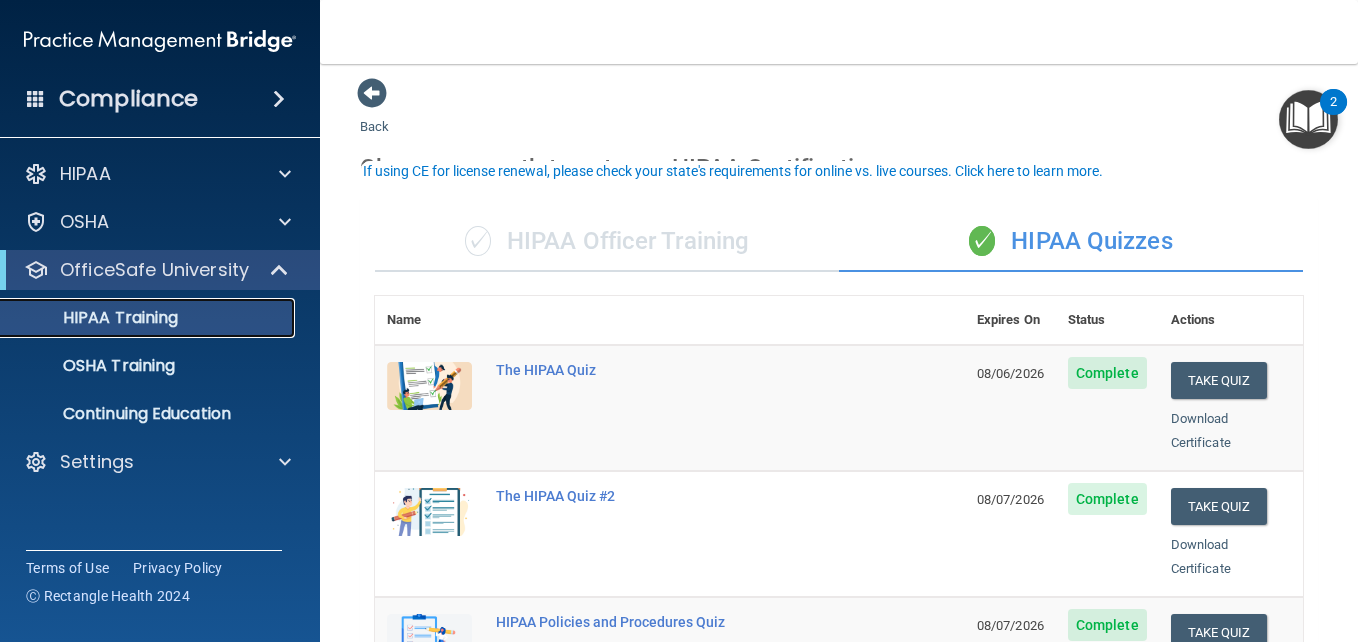 scroll, scrollTop: 0, scrollLeft: 0, axis: both 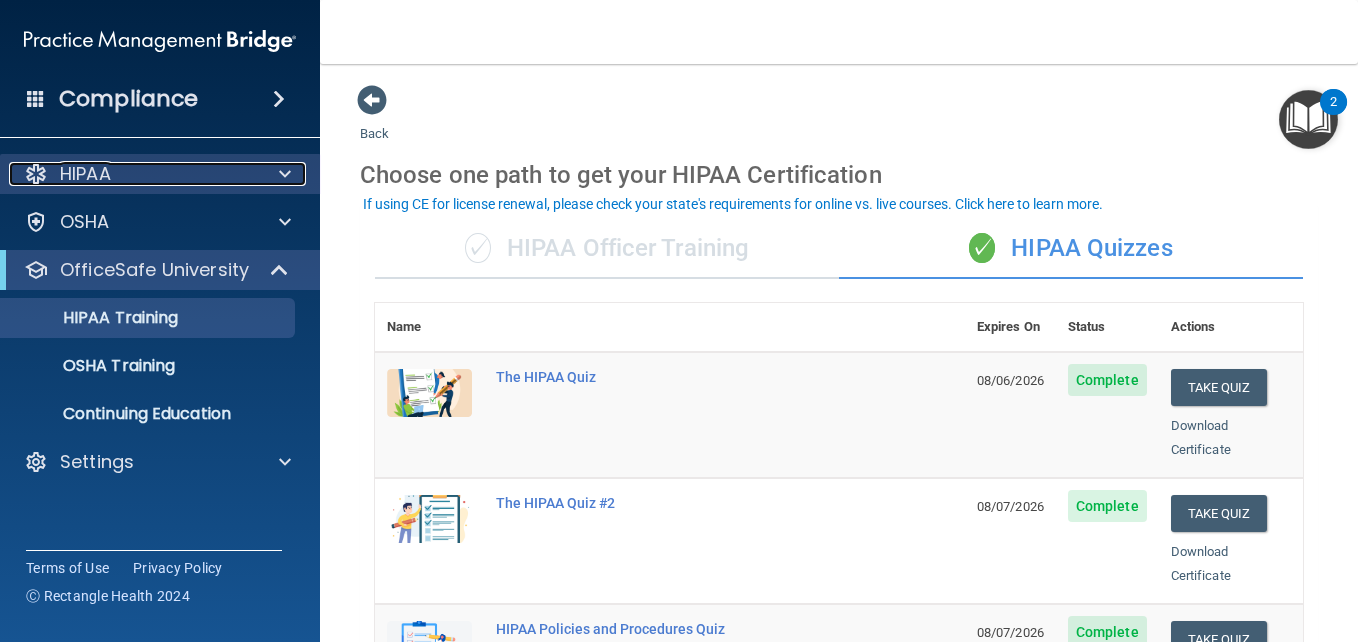 click on "HIPAA" at bounding box center (133, 174) 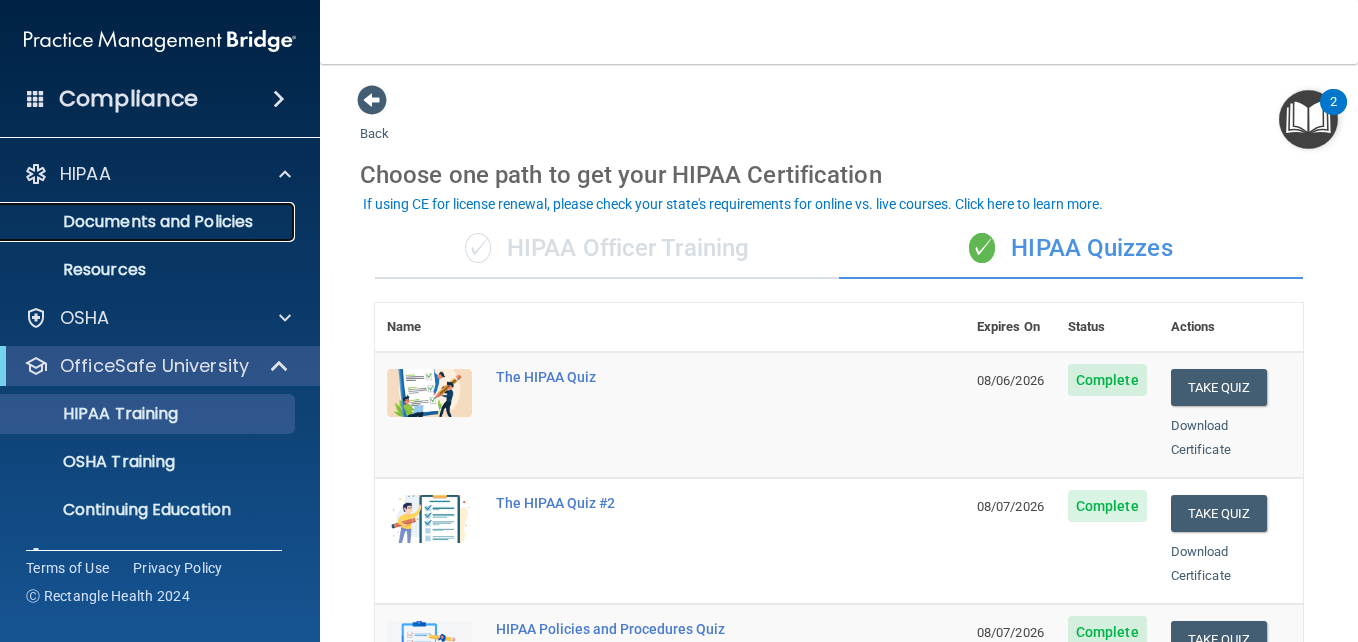 click on "Documents and Policies" at bounding box center (149, 222) 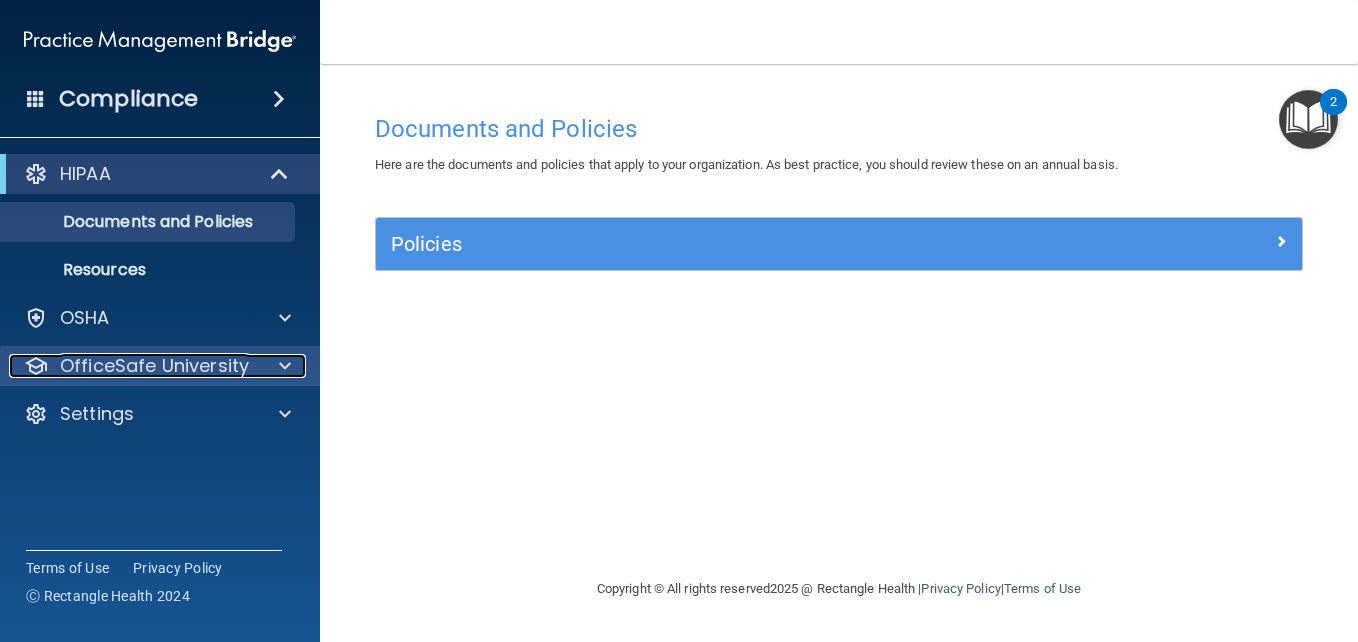 click on "OfficeSafe University" at bounding box center (154, 366) 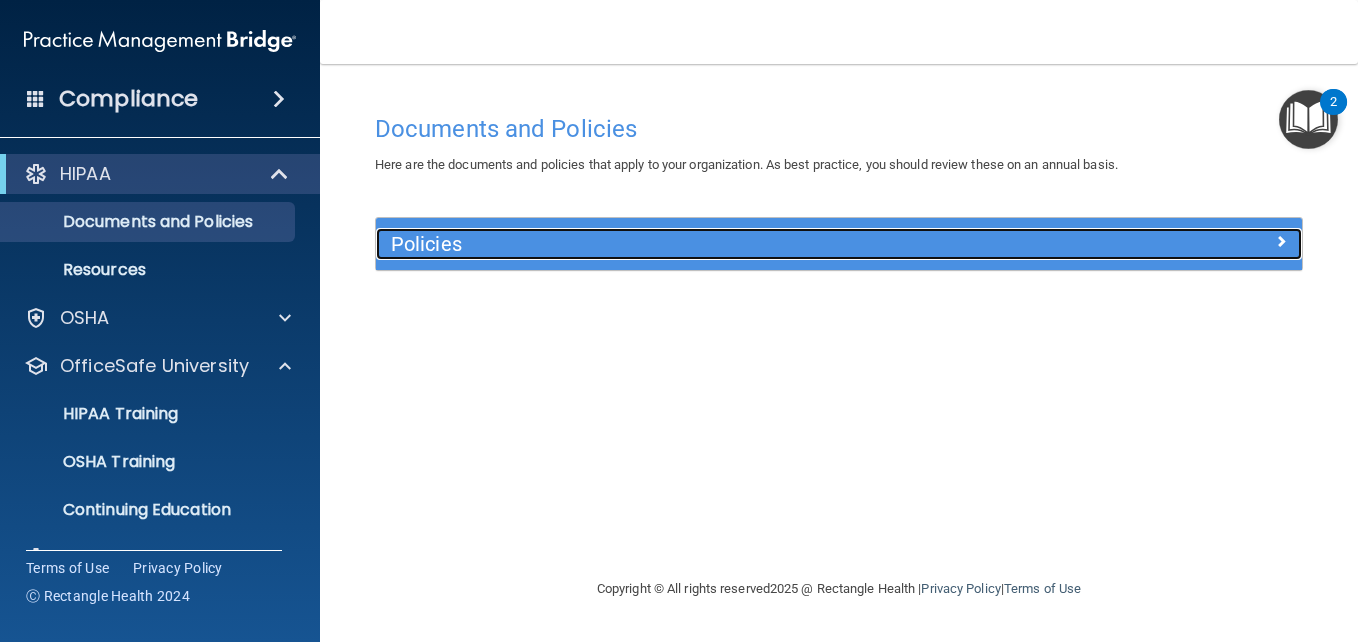 click at bounding box center [1281, 241] 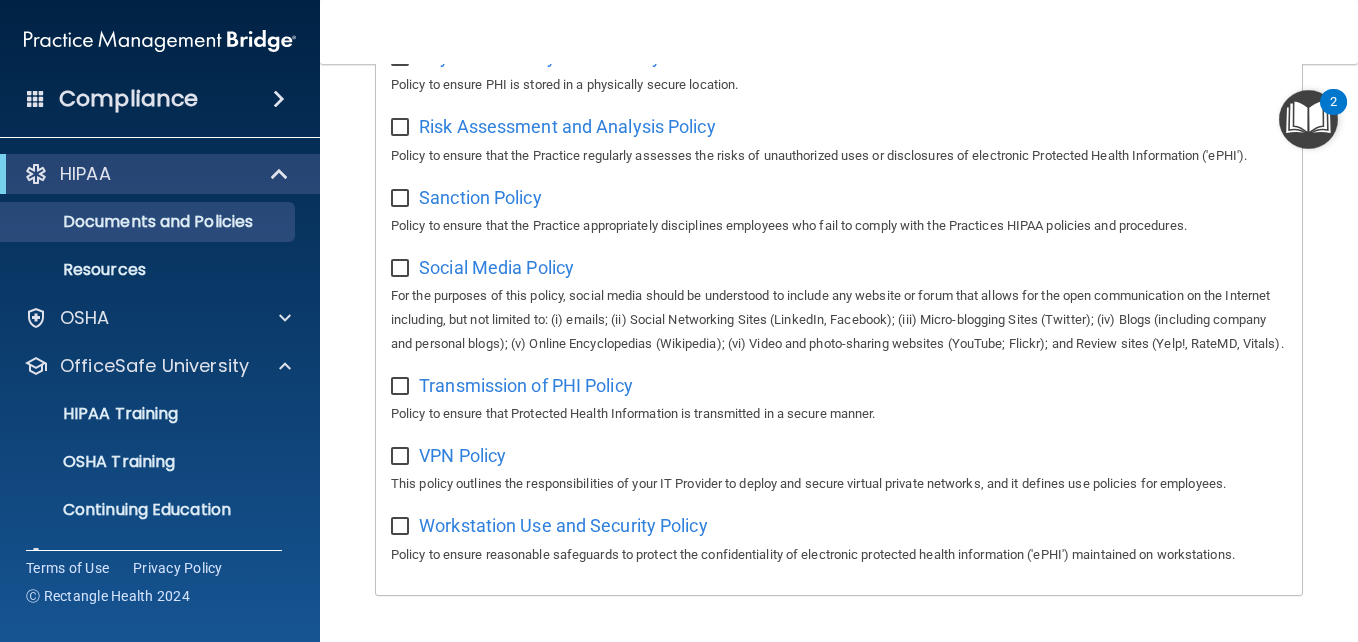 scroll, scrollTop: 1555, scrollLeft: 0, axis: vertical 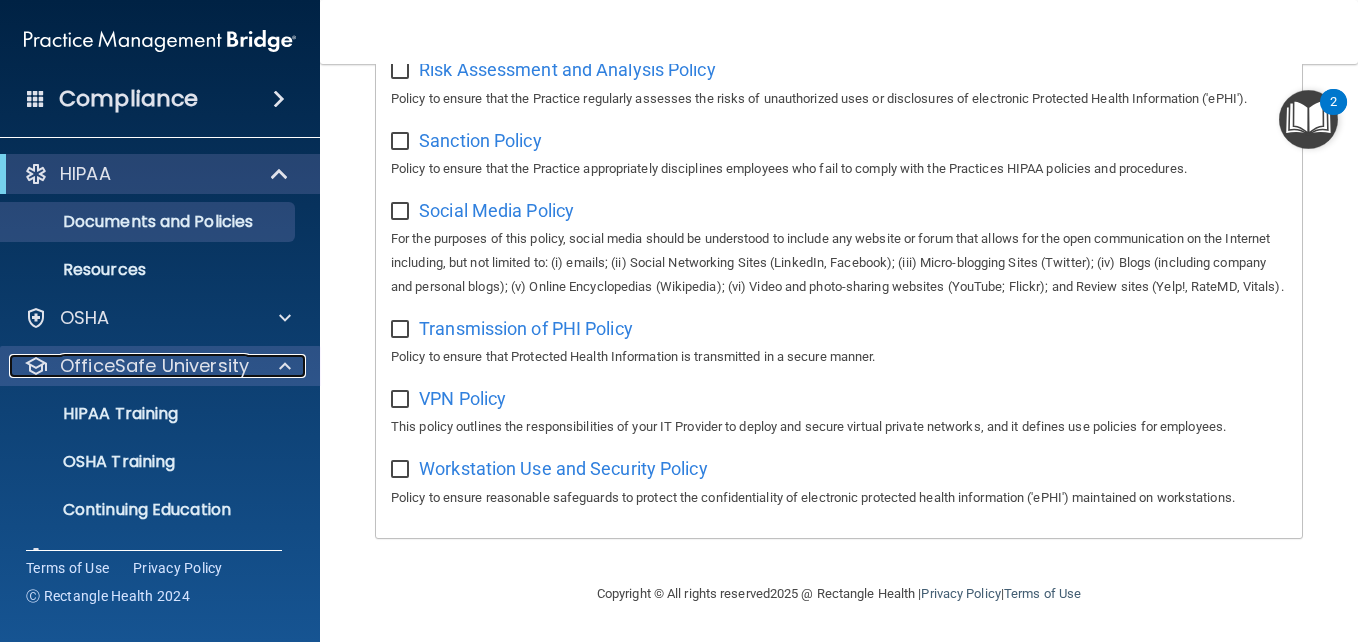 click on "OfficeSafe University" at bounding box center (154, 366) 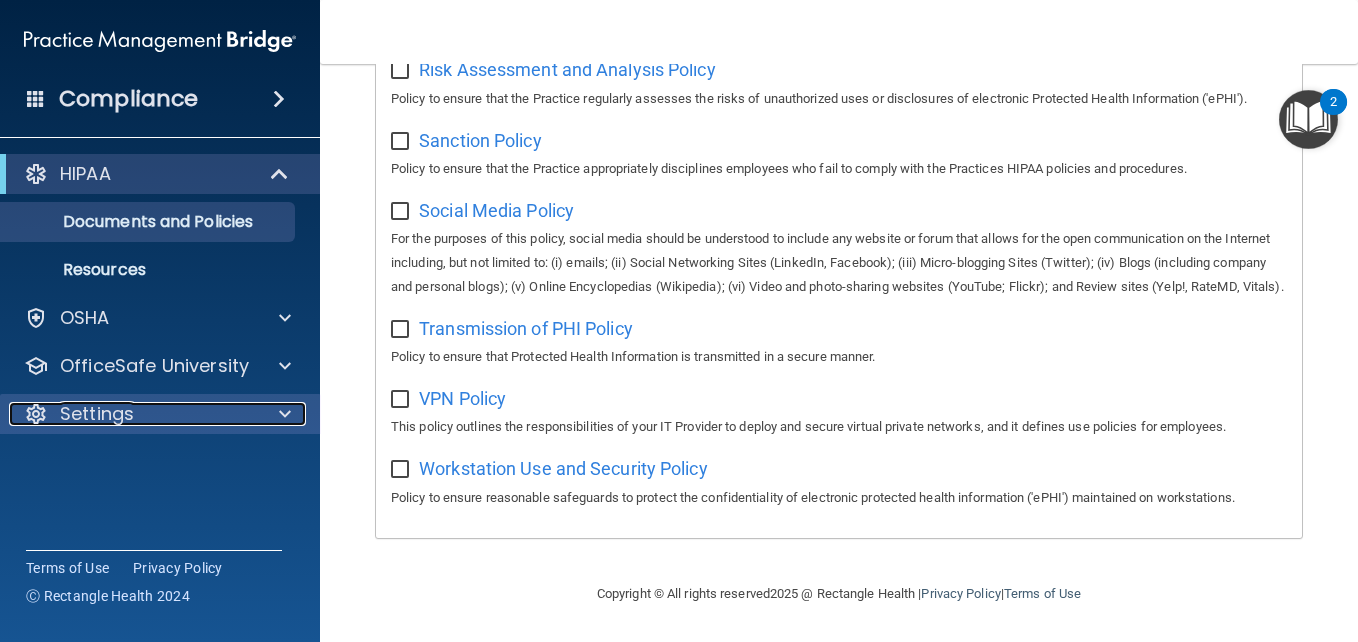 click on "Settings" at bounding box center (133, 414) 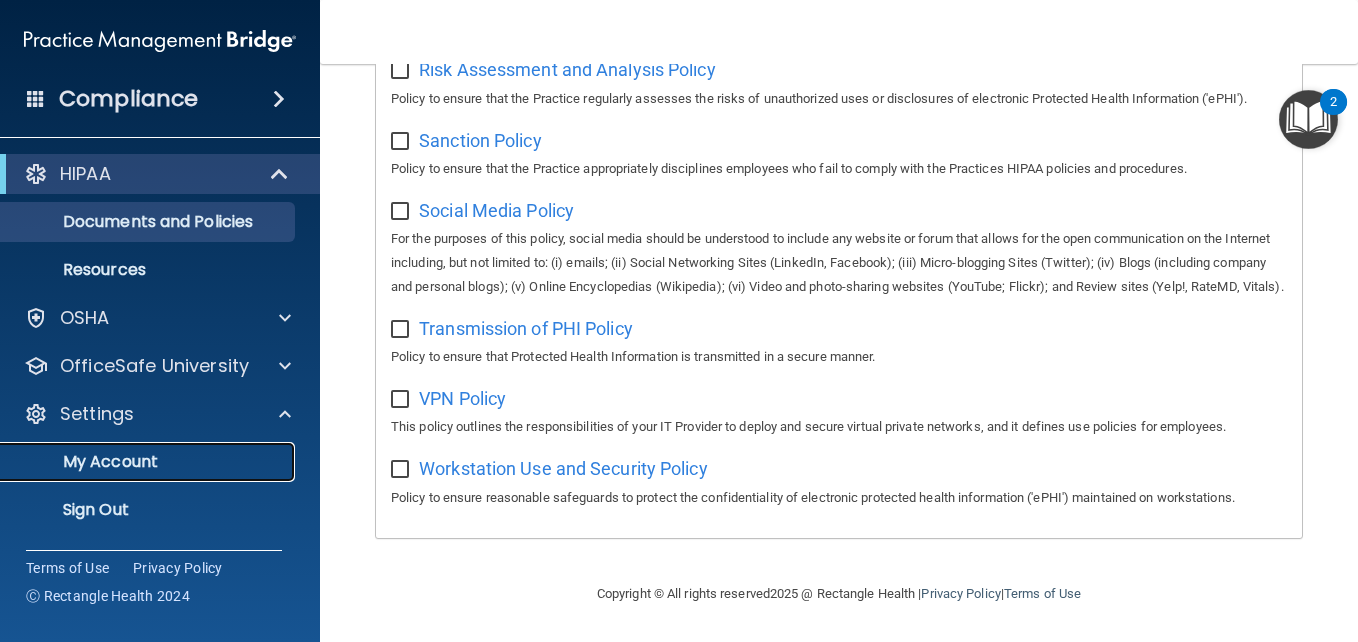 click on "My Account" at bounding box center (149, 462) 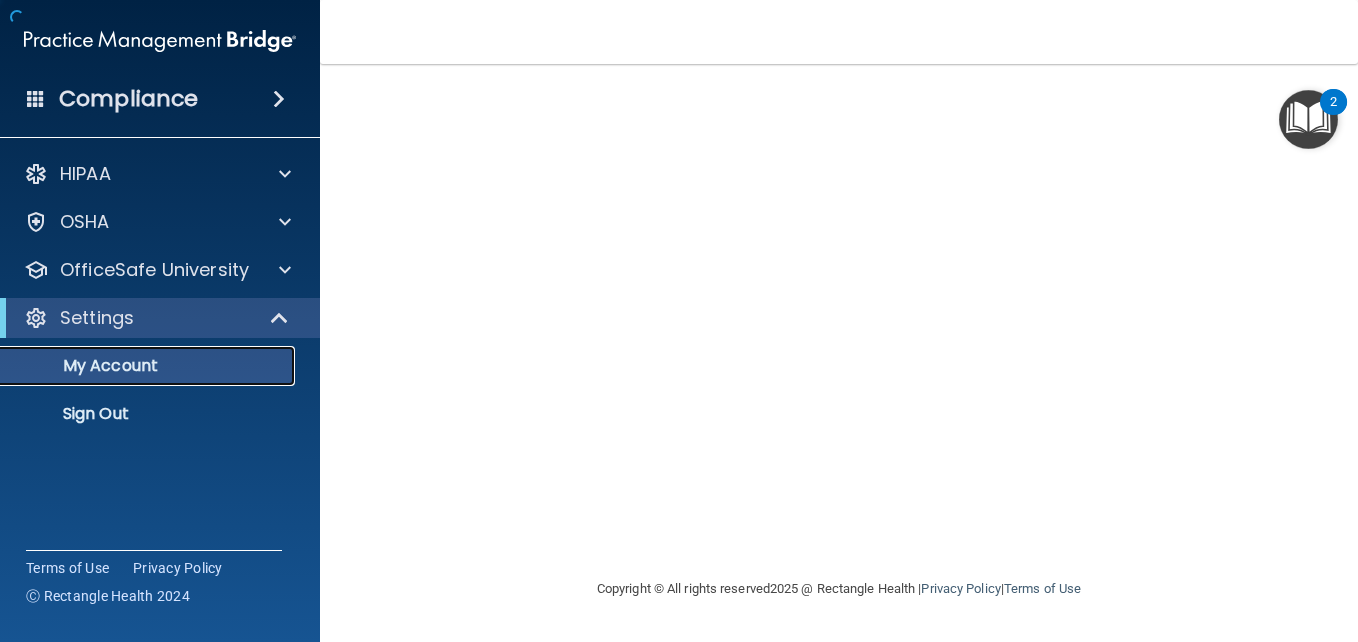 scroll, scrollTop: 0, scrollLeft: 0, axis: both 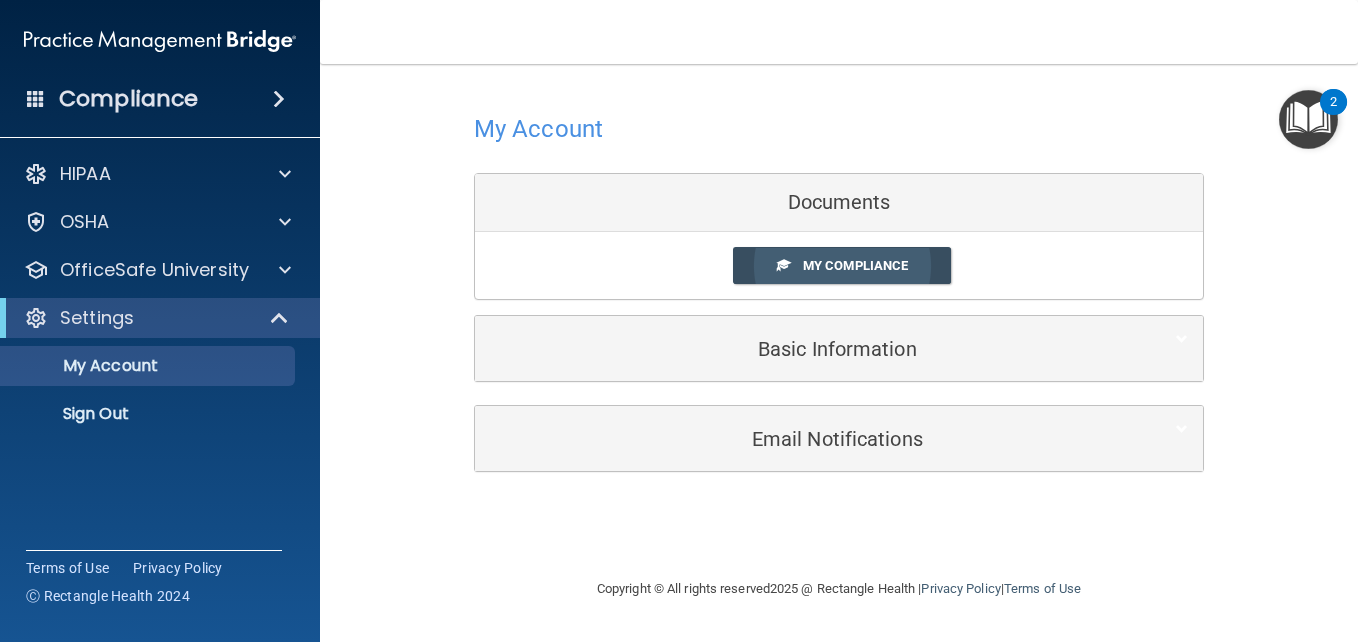 click on "My Compliance" at bounding box center (855, 265) 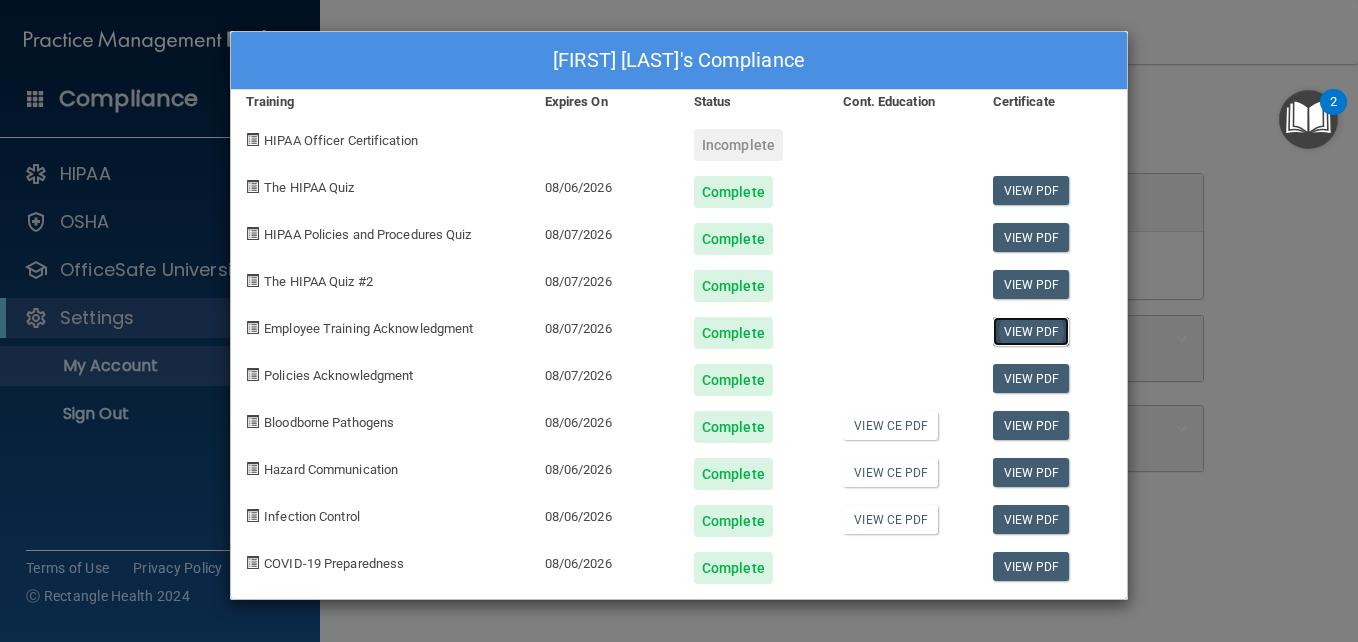 click on "View PDF" at bounding box center [1031, 331] 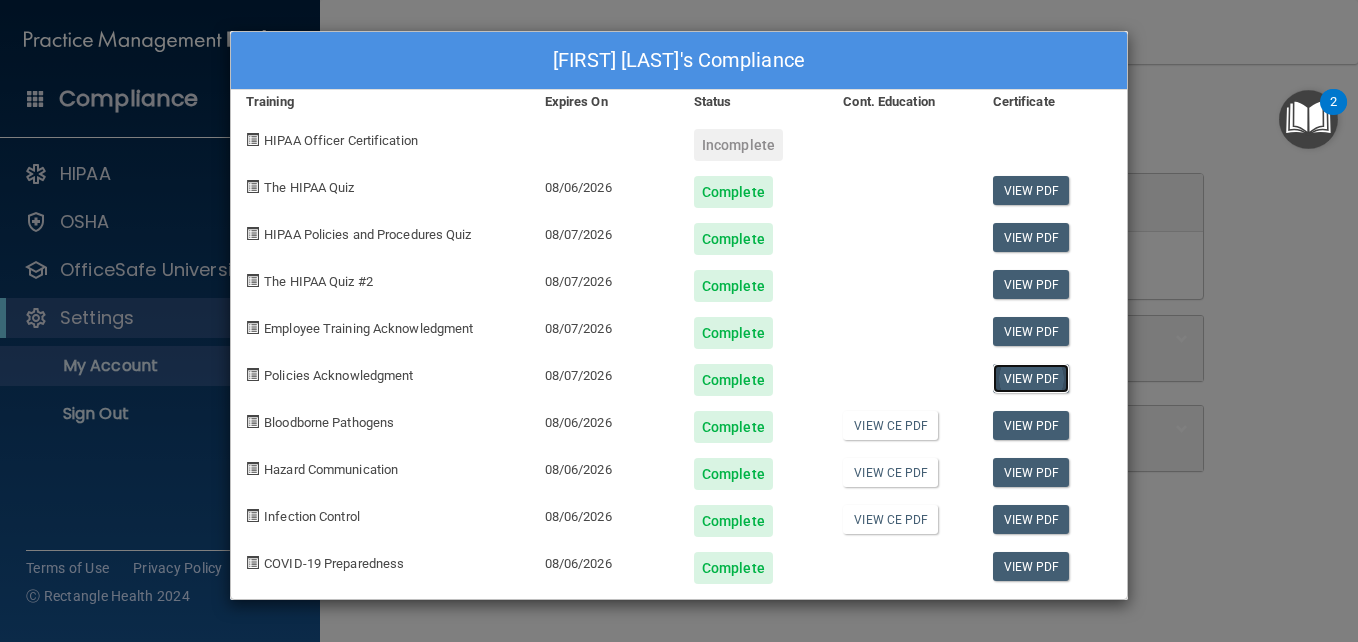 click on "View PDF" at bounding box center [1031, 378] 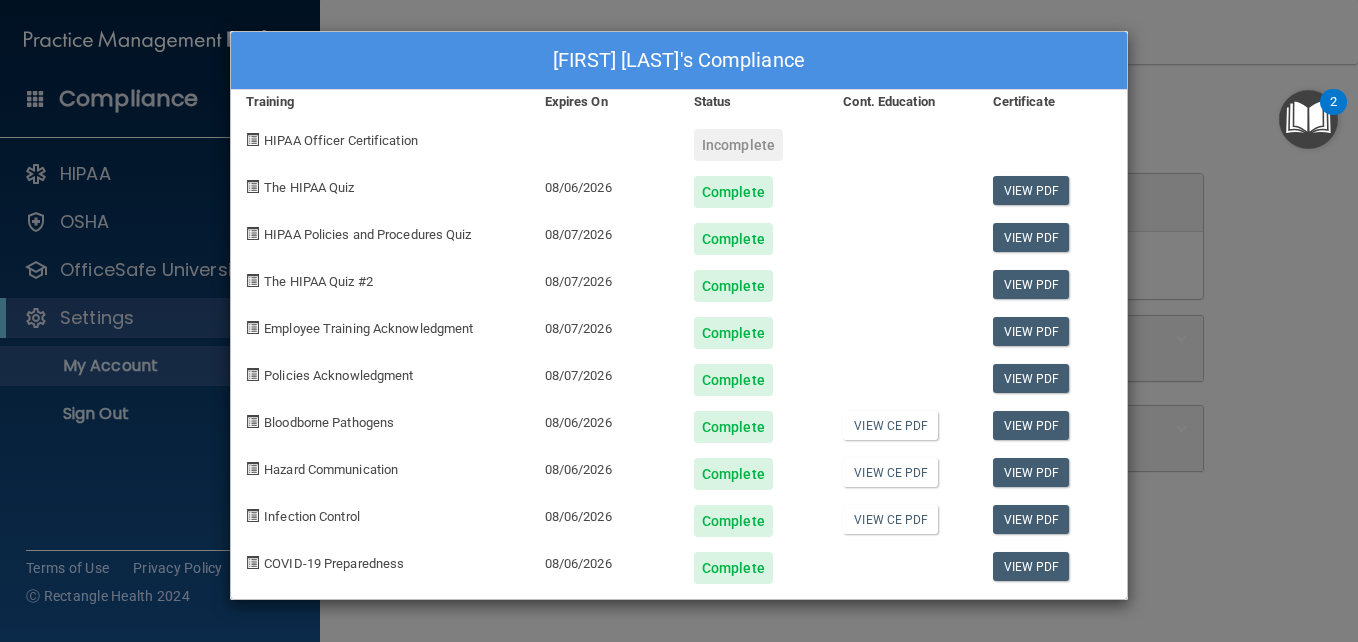 click on "[FIRST] [LAST]'s Compliance      Training   Expires On   Status   Cont. Education   Certificate         HIPAA Officer Certification             Incomplete                      The HIPAA Quiz      08/06/2026       Complete              View PDF         HIPAA Policies and Procedures Quiz      08/07/2026       Complete              View PDF         The HIPAA Quiz #2      08/07/2026       Complete              View PDF         Employee Training Acknowledgment      08/07/2026       Complete              View PDF         Policies Acknowledgment      08/07/2026       Complete              View PDF         Bloodborne Pathogens      08/06/2026       Complete        View CE PDF       View PDF         Hazard Communication      08/06/2026       Complete        View CE PDF       View PDF         Infection Control      08/06/2026       Complete        View CE PDF       View PDF         COVID-19 Preparedness      08/06/2026       Complete              View PDF" at bounding box center (679, 321) 